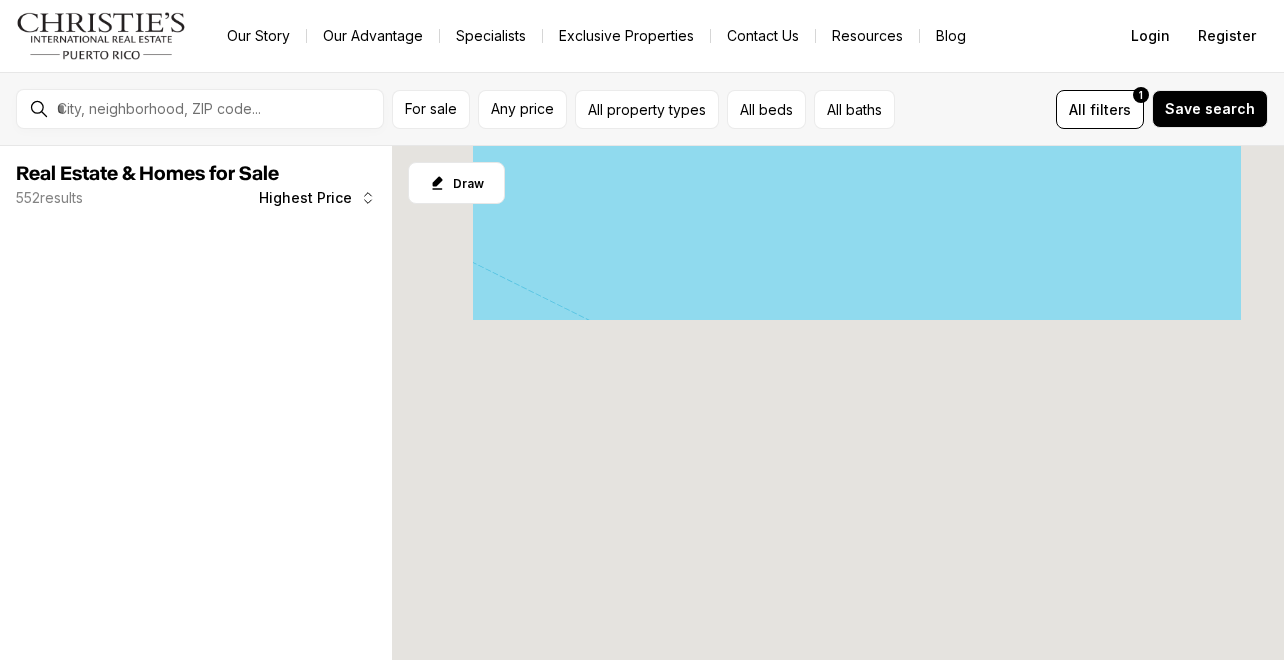 scroll, scrollTop: 0, scrollLeft: 0, axis: both 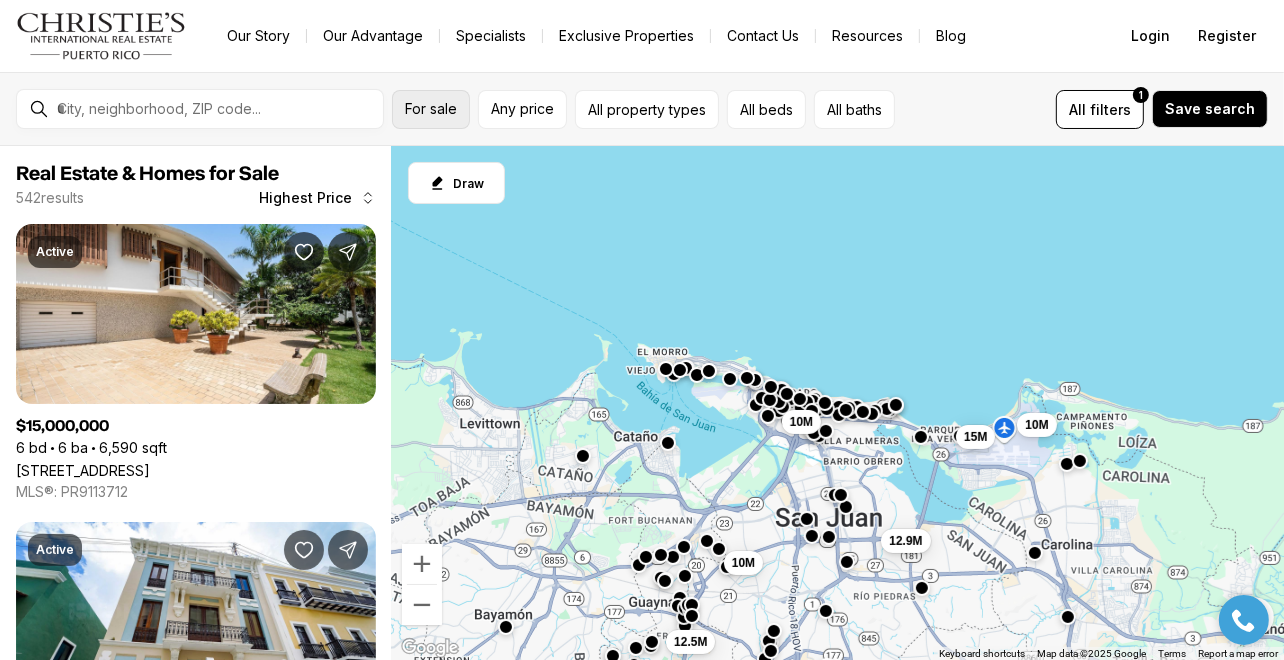 click on "For sale" at bounding box center [431, 109] 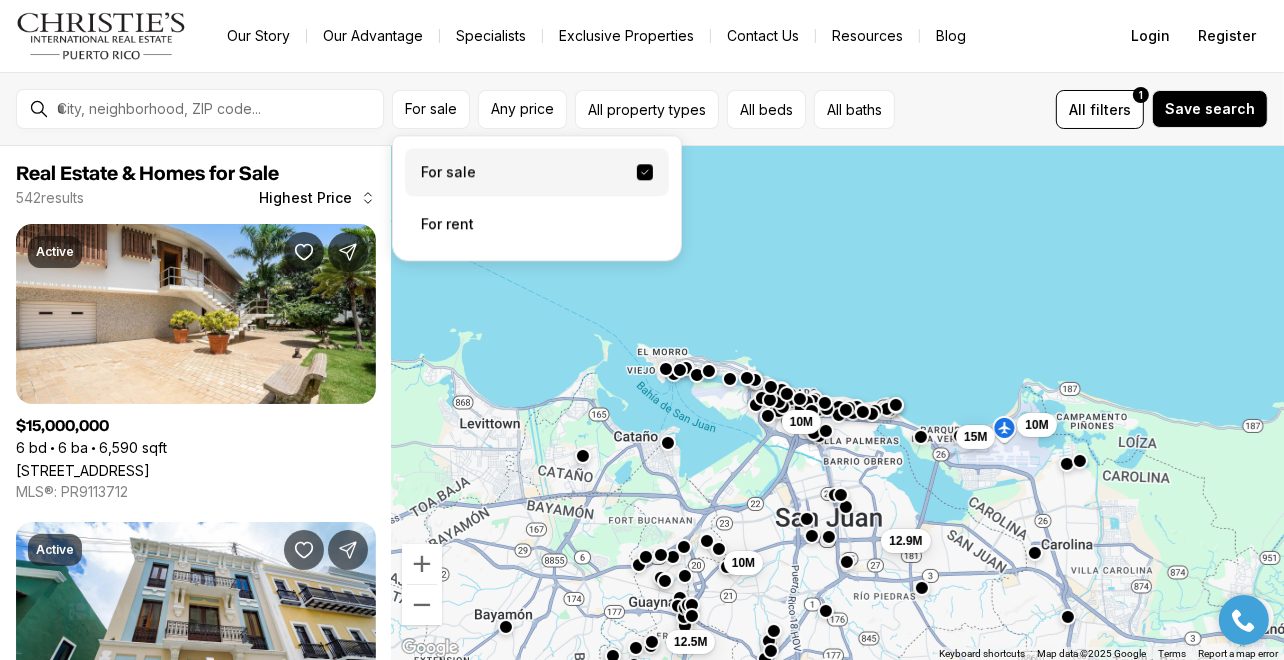 click on "For sale" at bounding box center [537, 172] 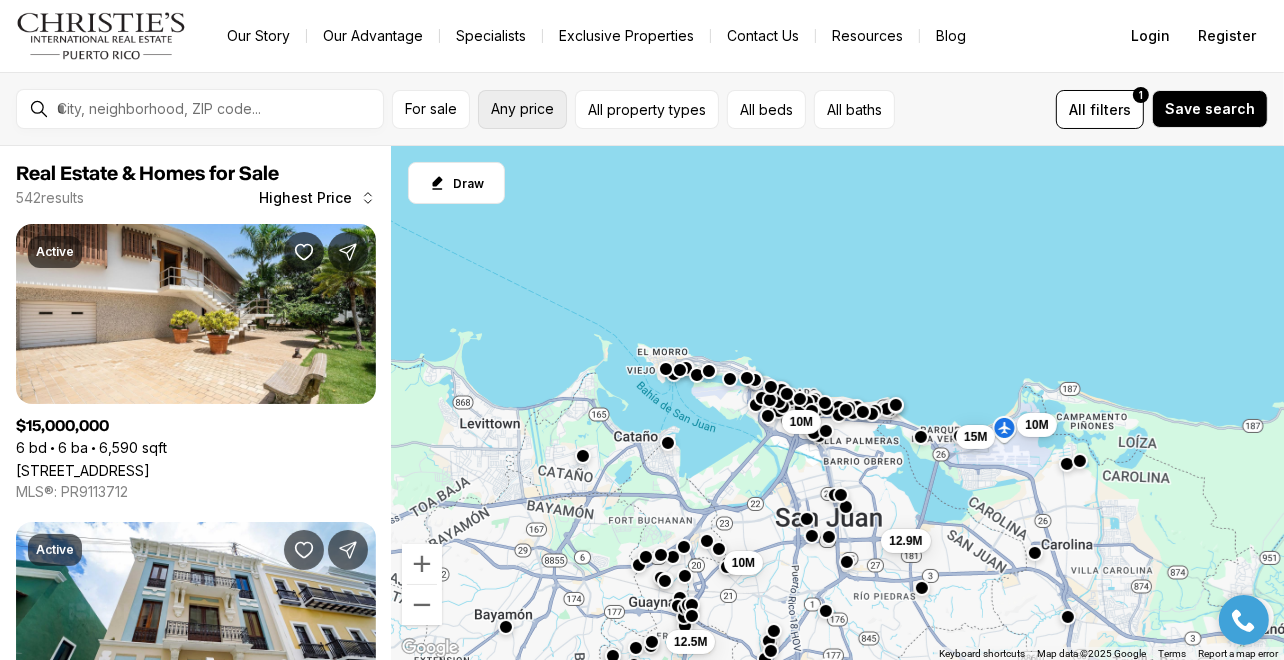 click on "Any price" at bounding box center (522, 109) 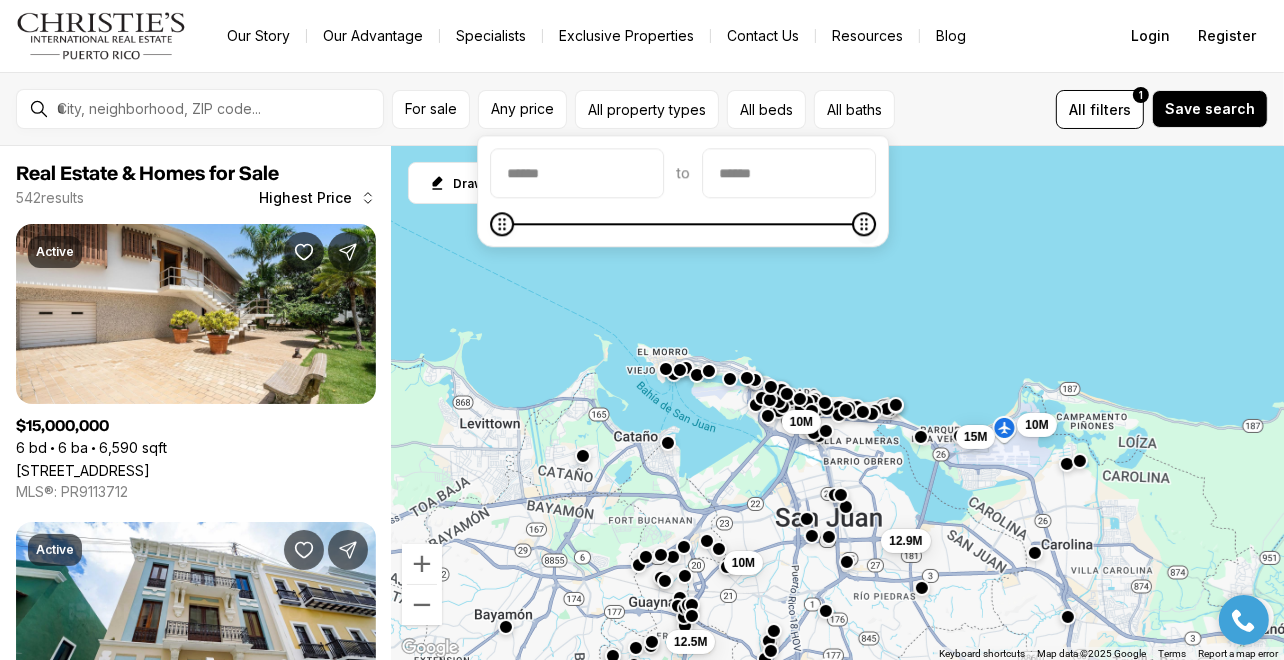 type on "**********" 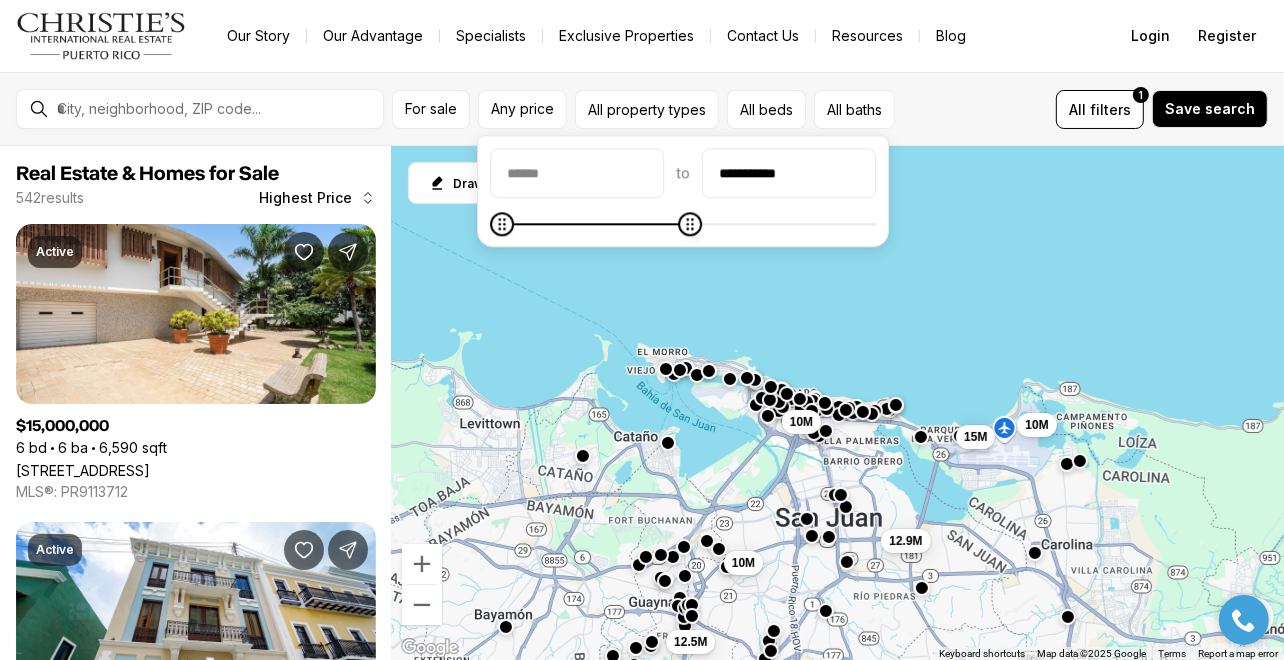 click at bounding box center [683, 224] 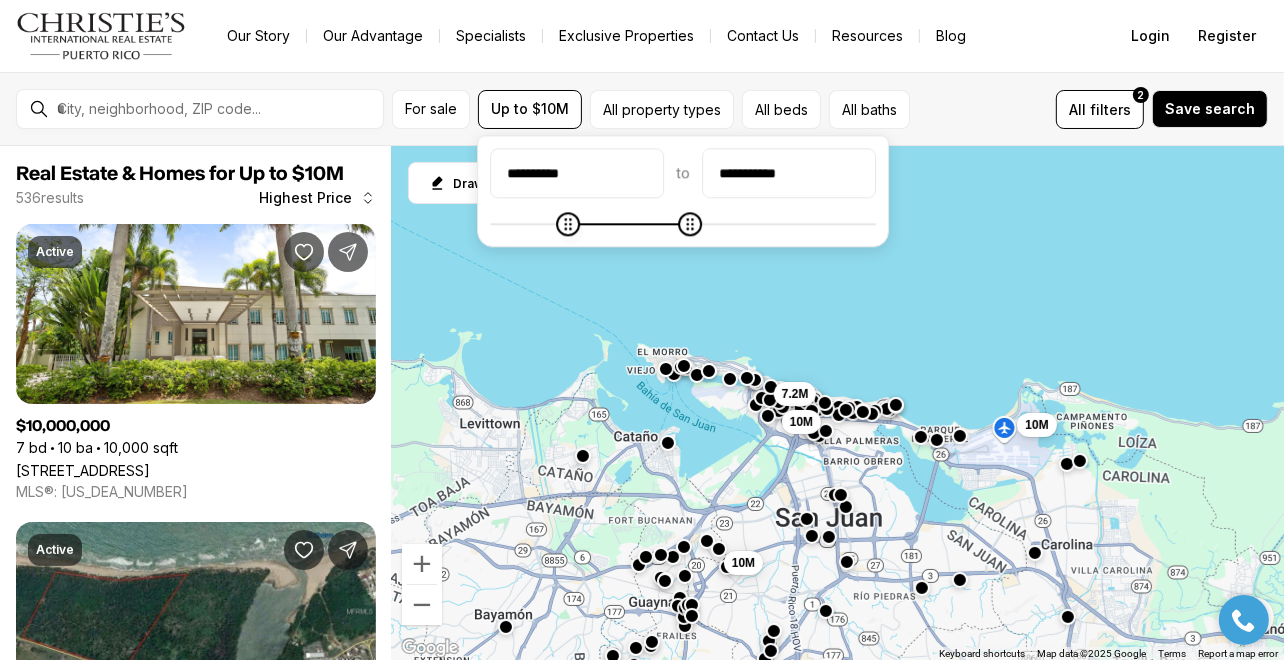 click at bounding box center [683, 224] 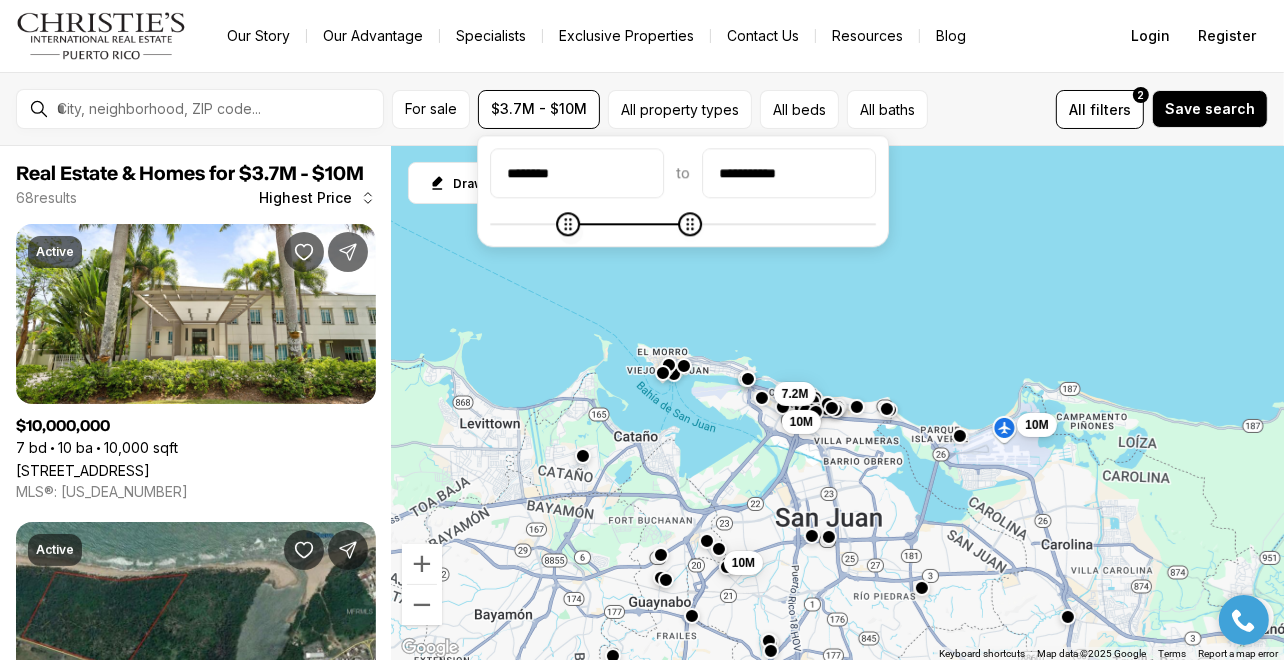 click at bounding box center [683, 224] 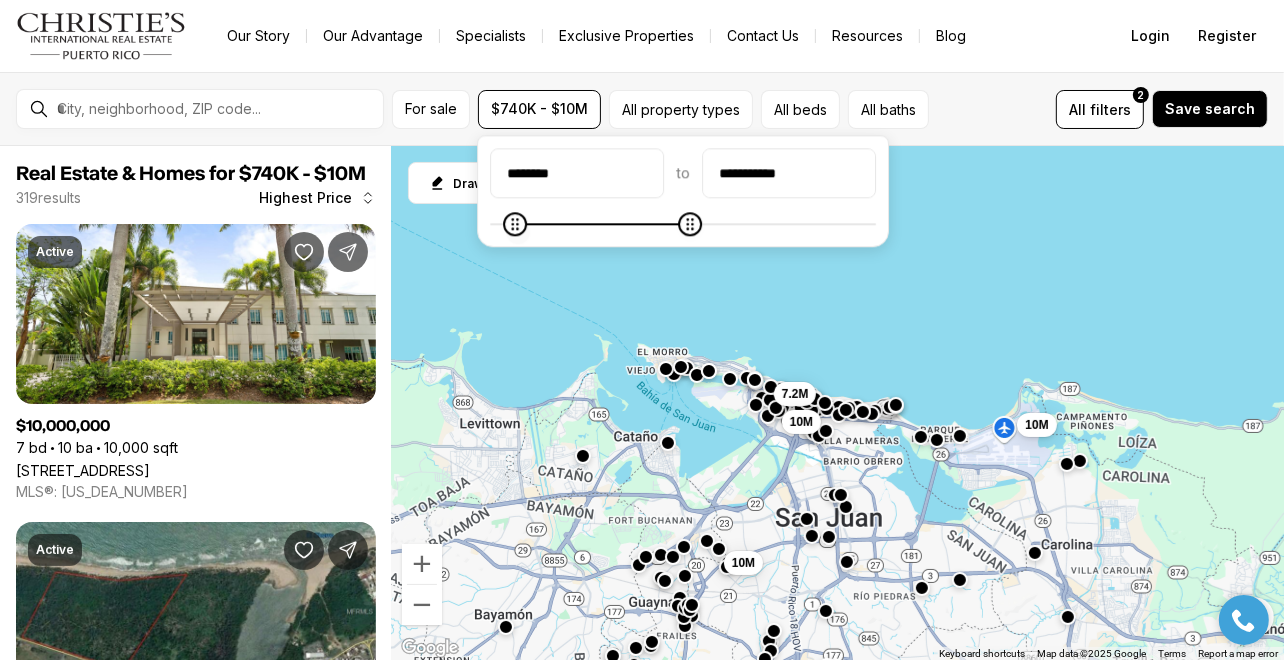 type on "********" 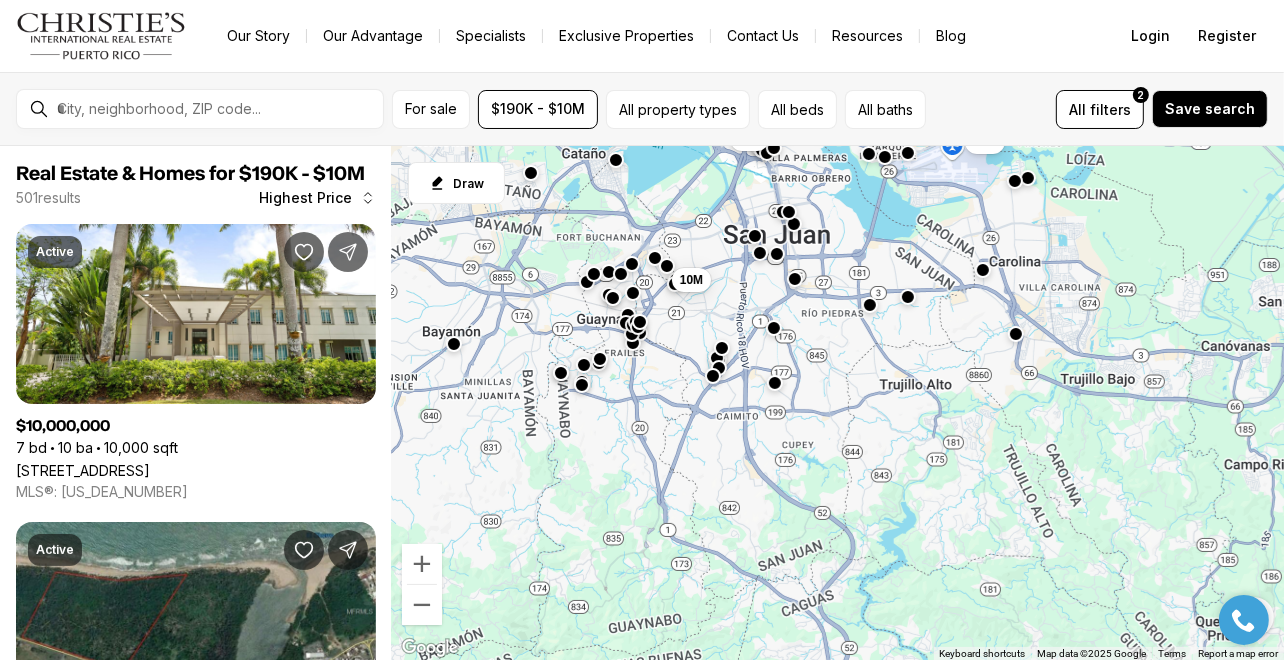drag, startPoint x: 896, startPoint y: 286, endPoint x: 843, endPoint y: -1, distance: 291.8527 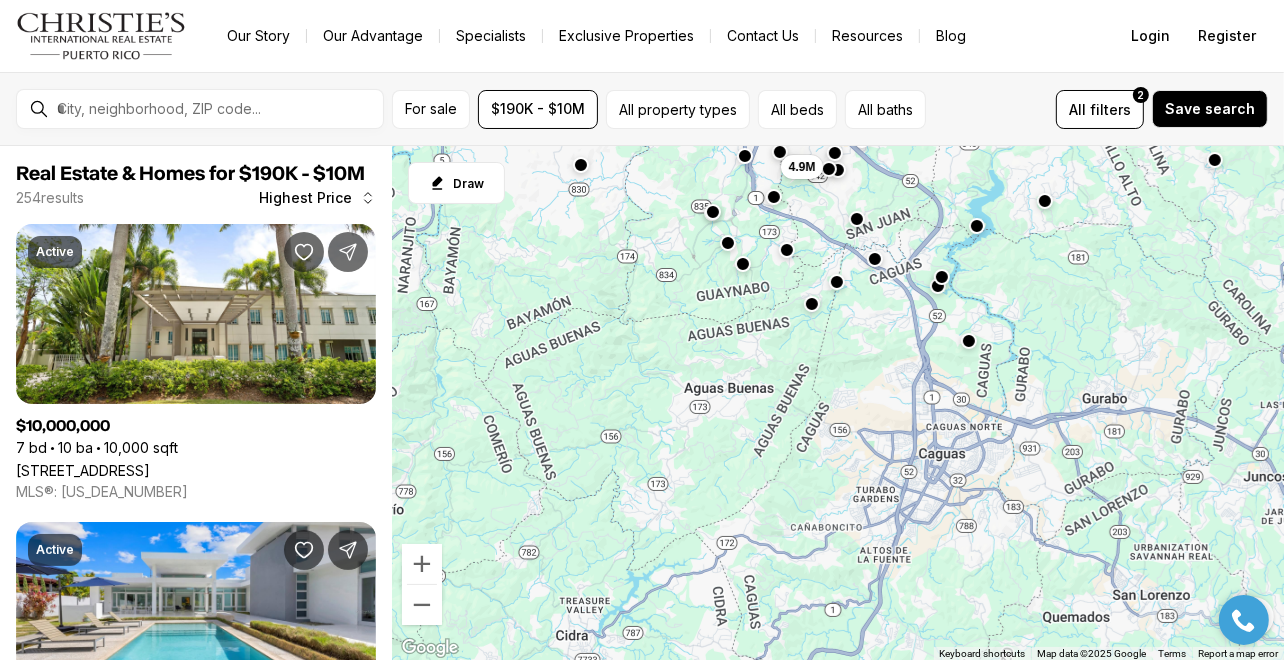 drag, startPoint x: 629, startPoint y: 420, endPoint x: 683, endPoint y: 131, distance: 294.0017 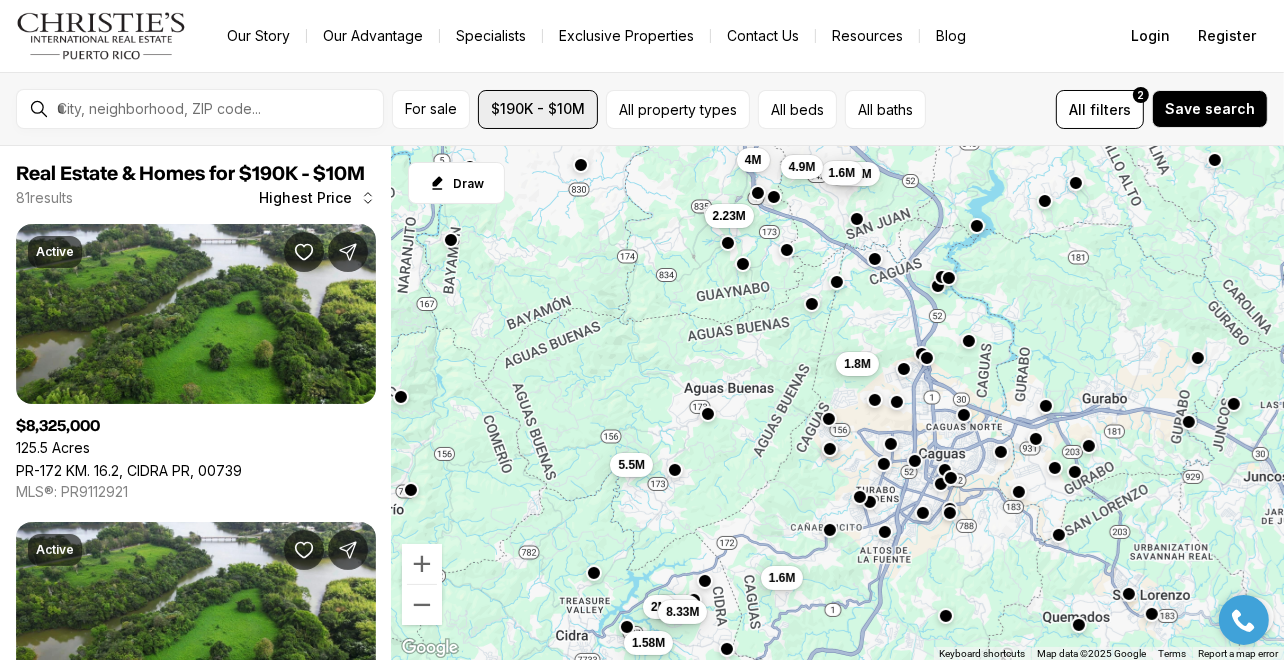 click on "$190K - $10M" at bounding box center (538, 109) 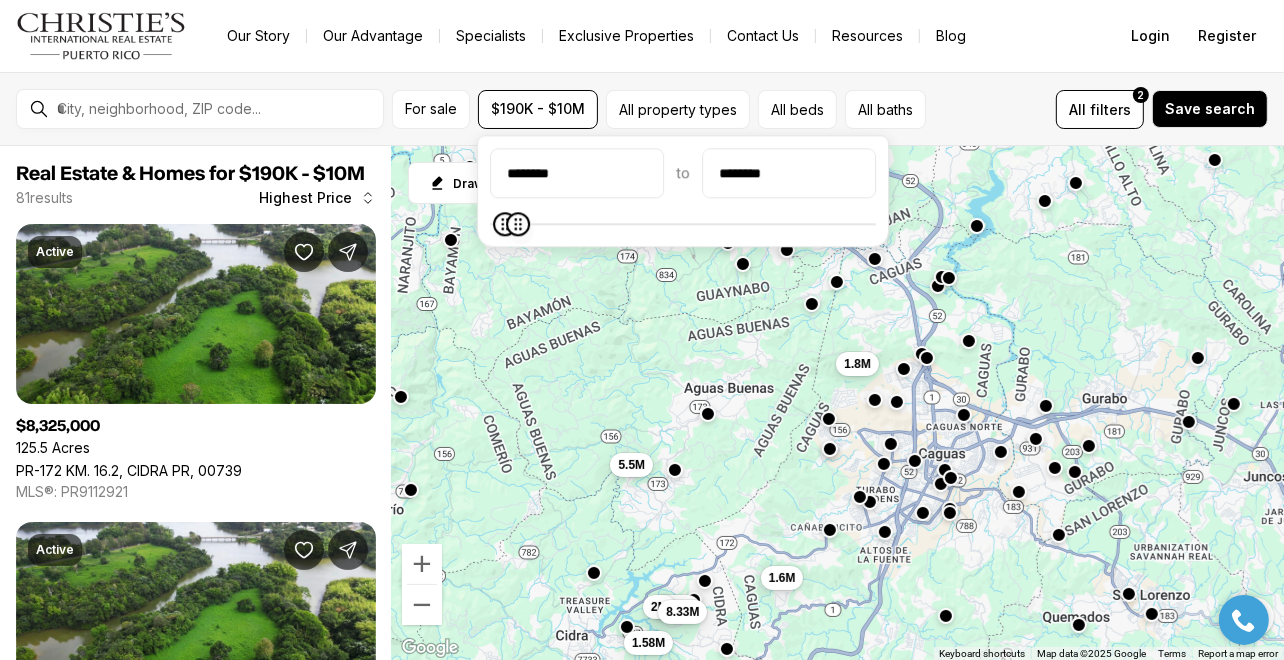 type on "********" 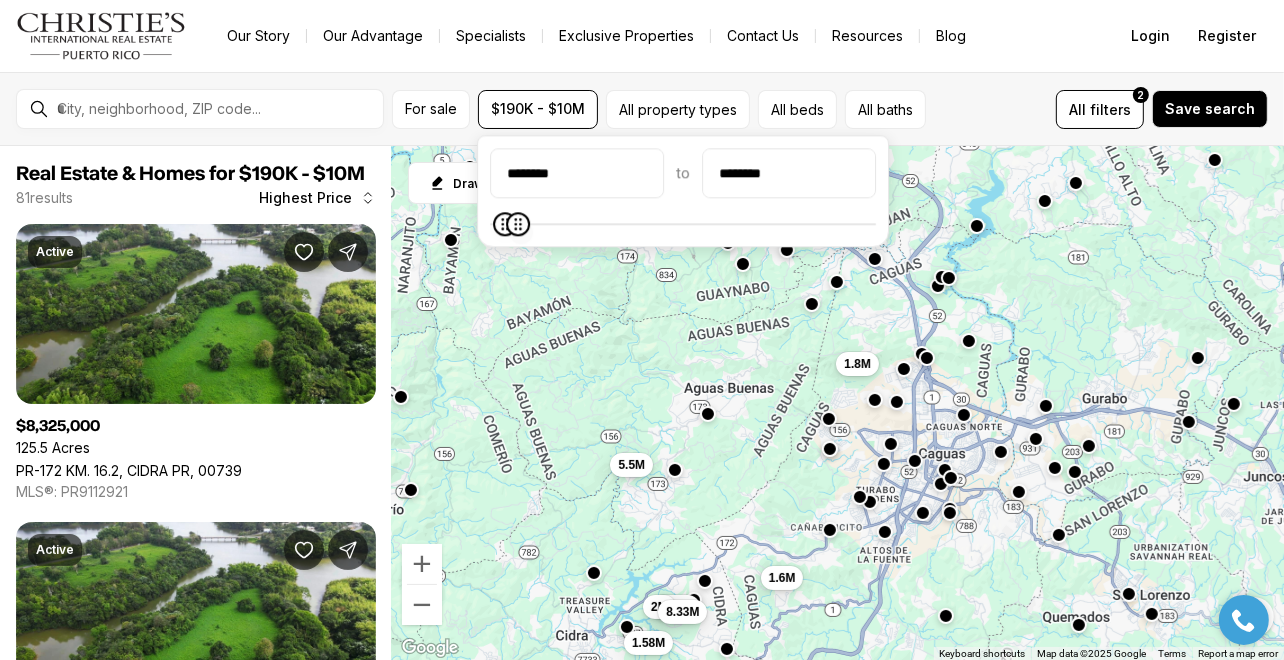 click 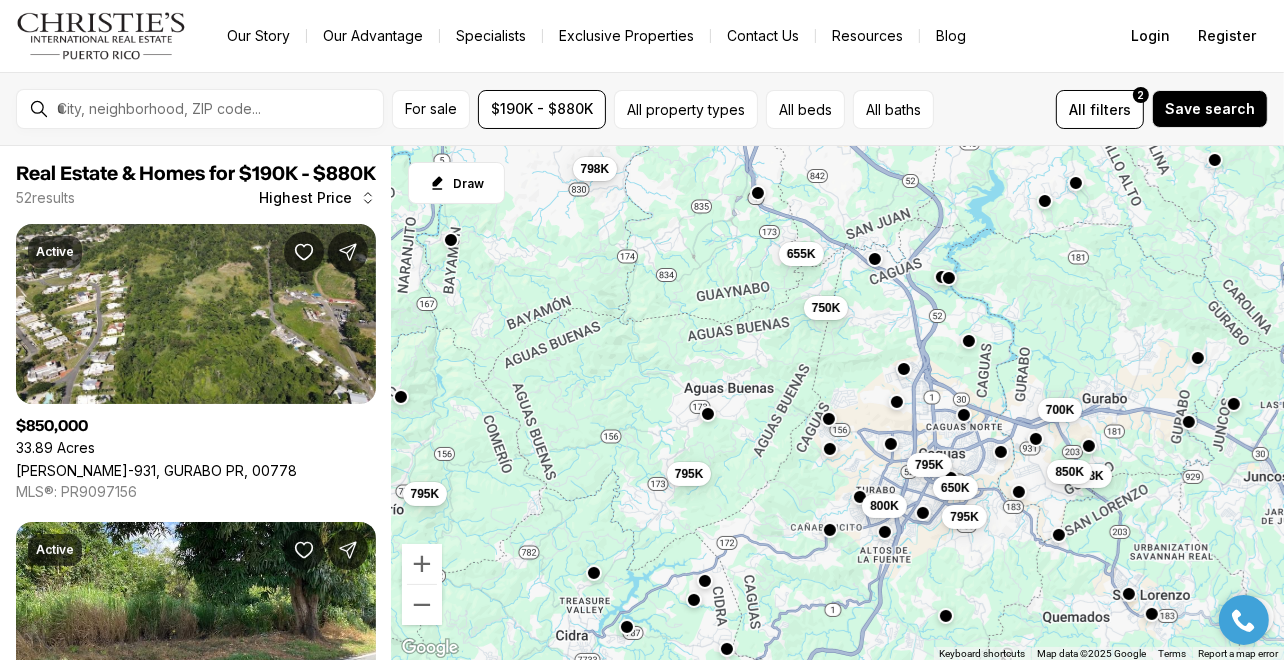 click on "To navigate, press the arrow keys. 750K 655K 798K 800K 795K 650K 700K 748K 795K 850K 795K 795K" at bounding box center (838, 403) 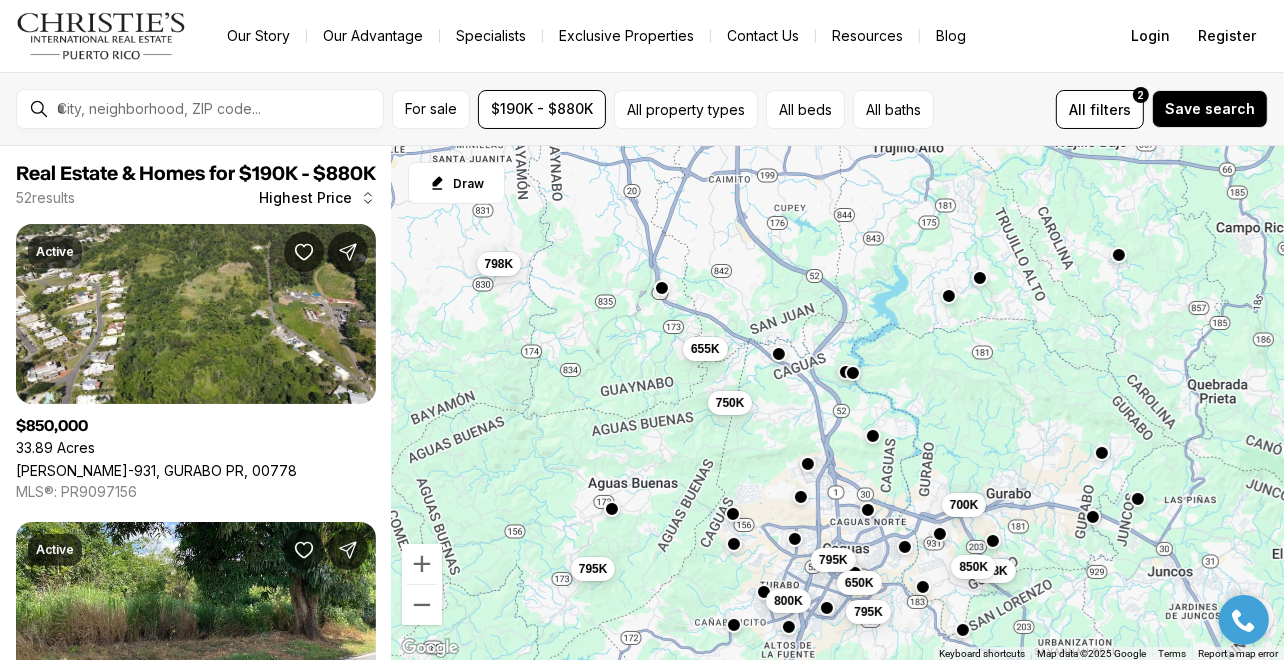 drag, startPoint x: 1079, startPoint y: 289, endPoint x: 980, endPoint y: 381, distance: 135.14807 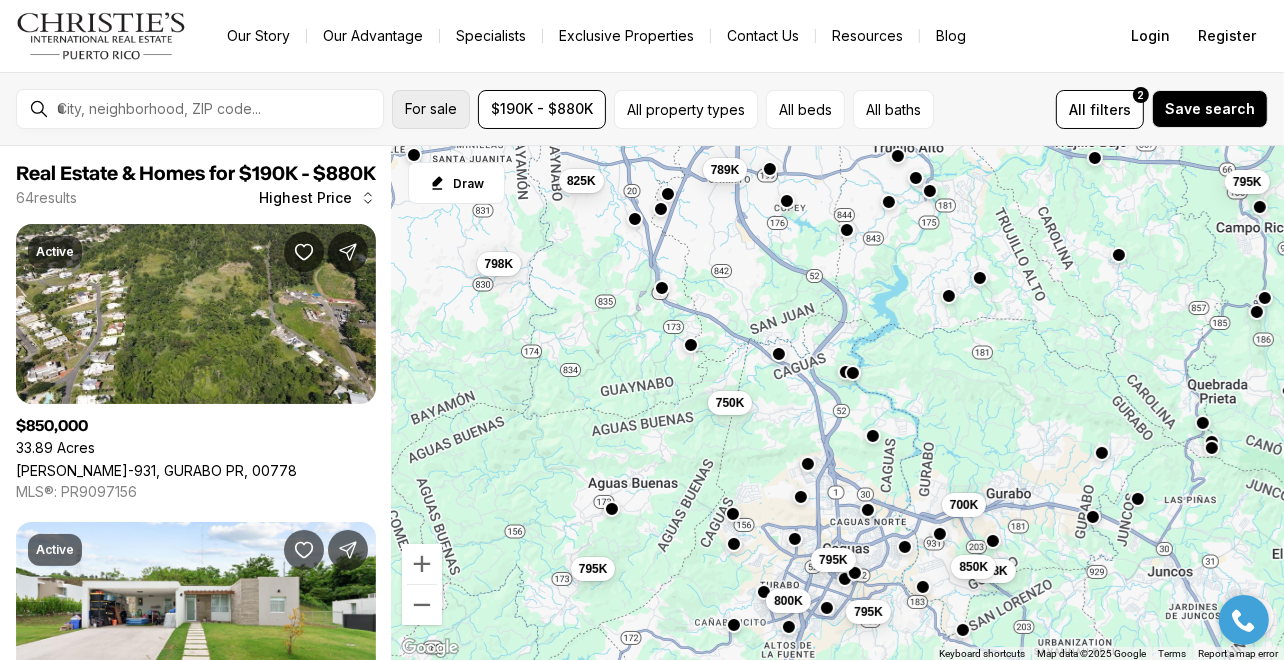 click on "For sale" at bounding box center [431, 109] 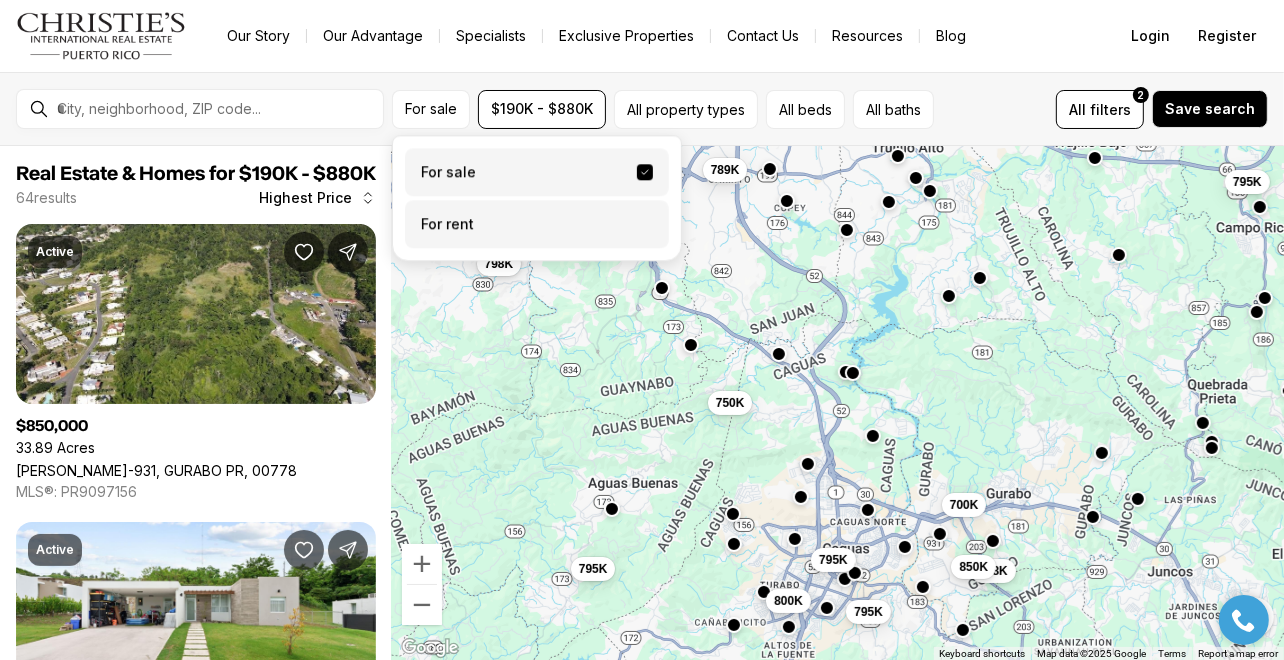 click on "For rent" at bounding box center (537, 224) 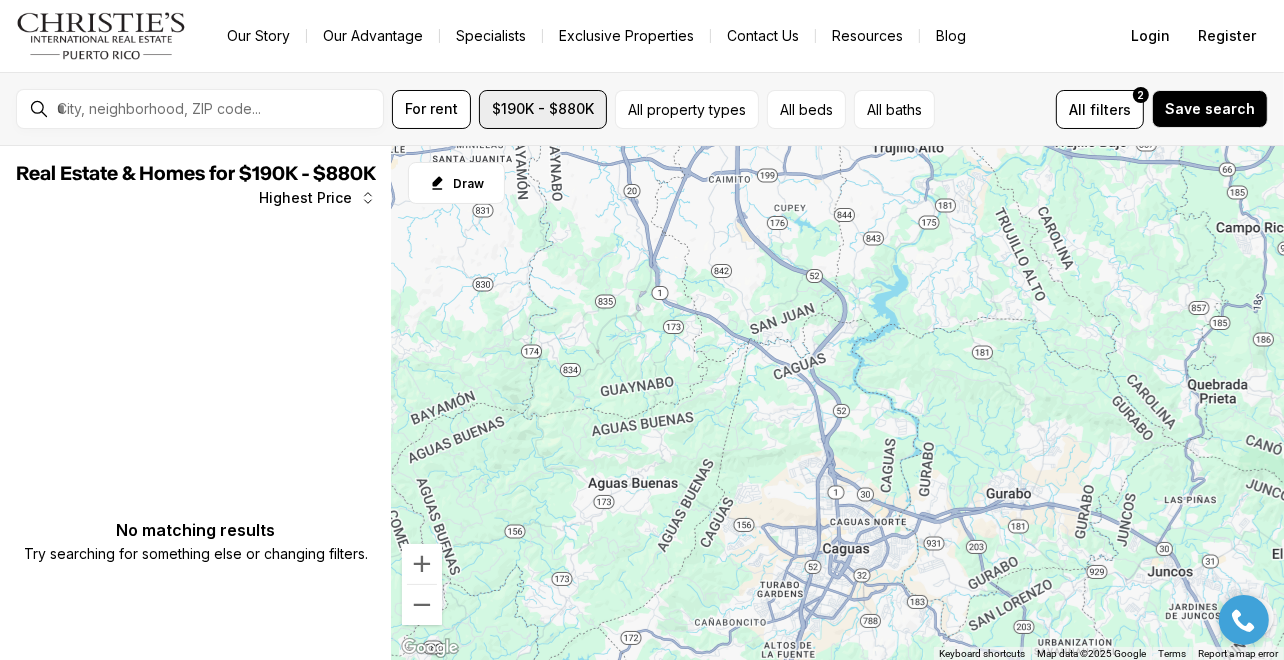 click on "$190K - $880K" at bounding box center (543, 109) 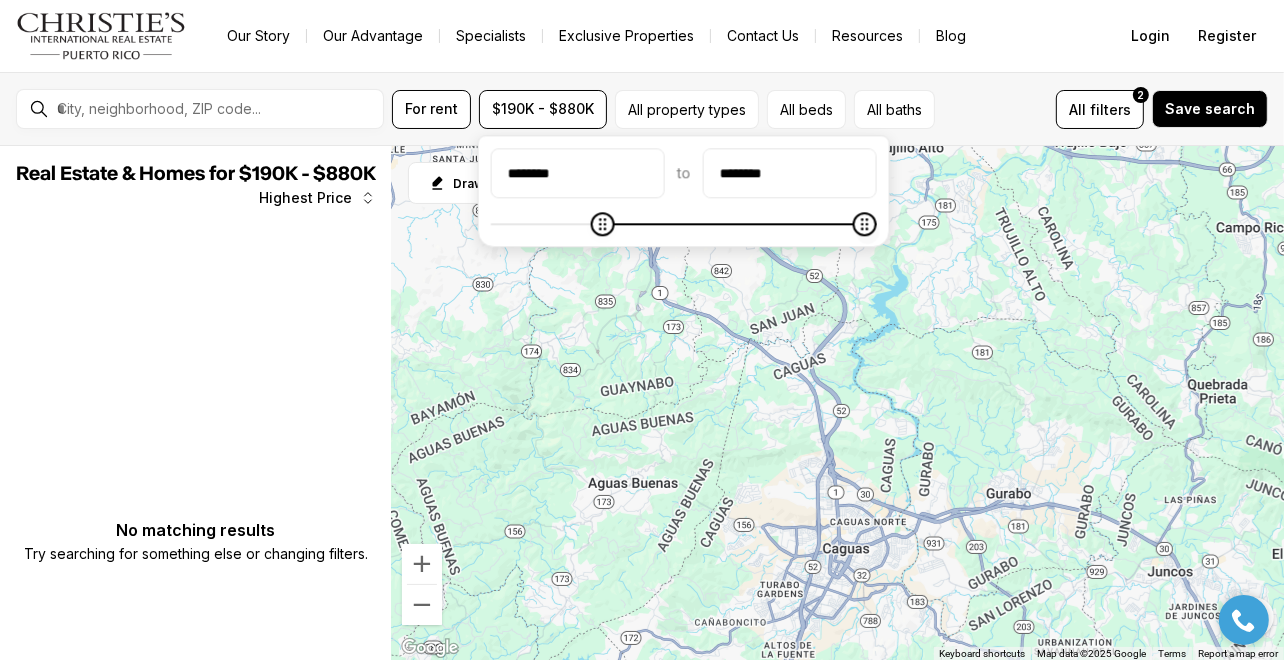 type on "********" 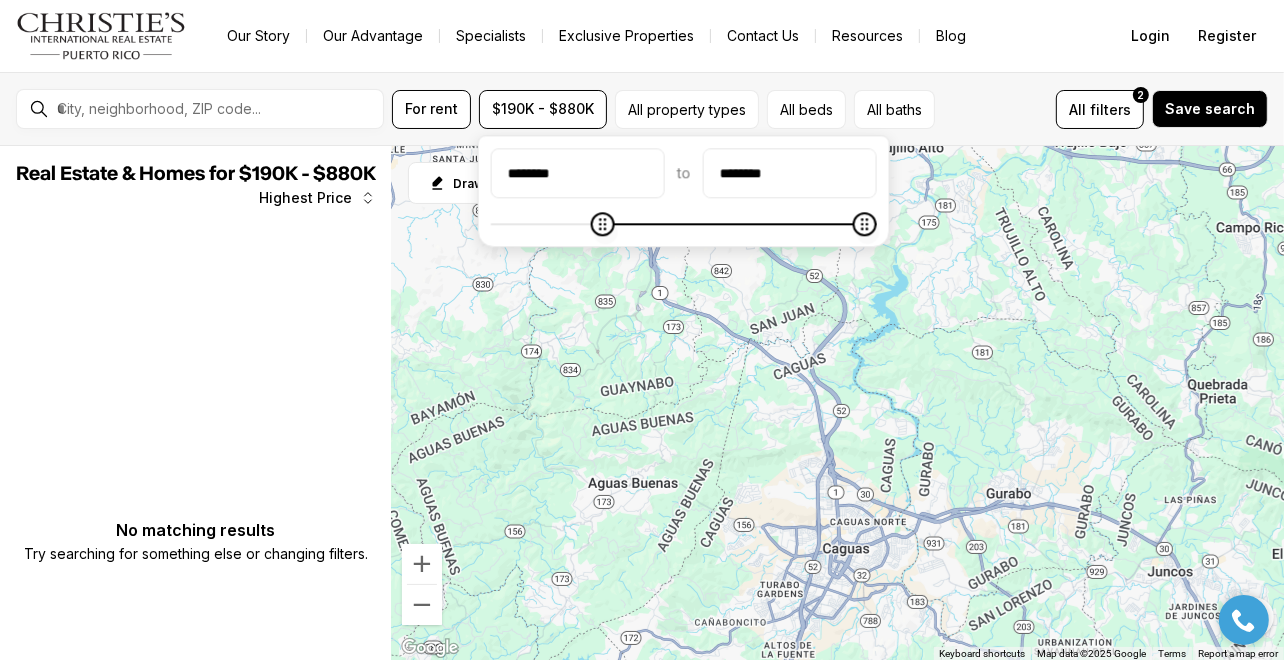 type on "********" 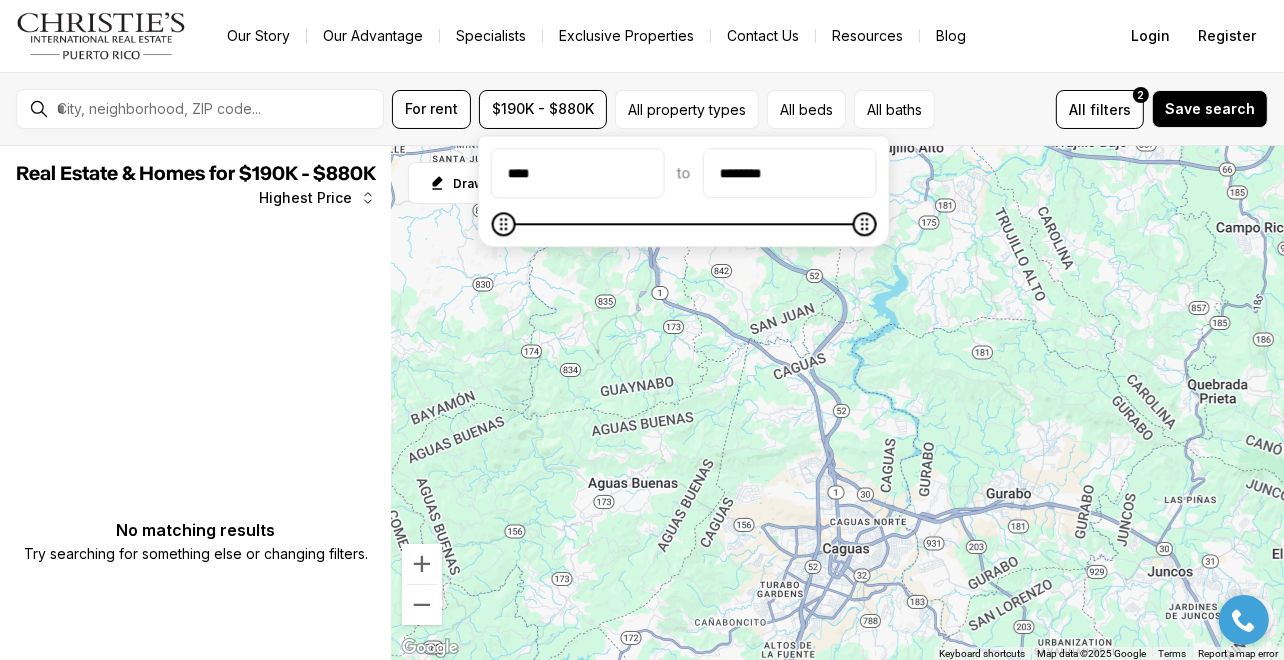 type on "****" 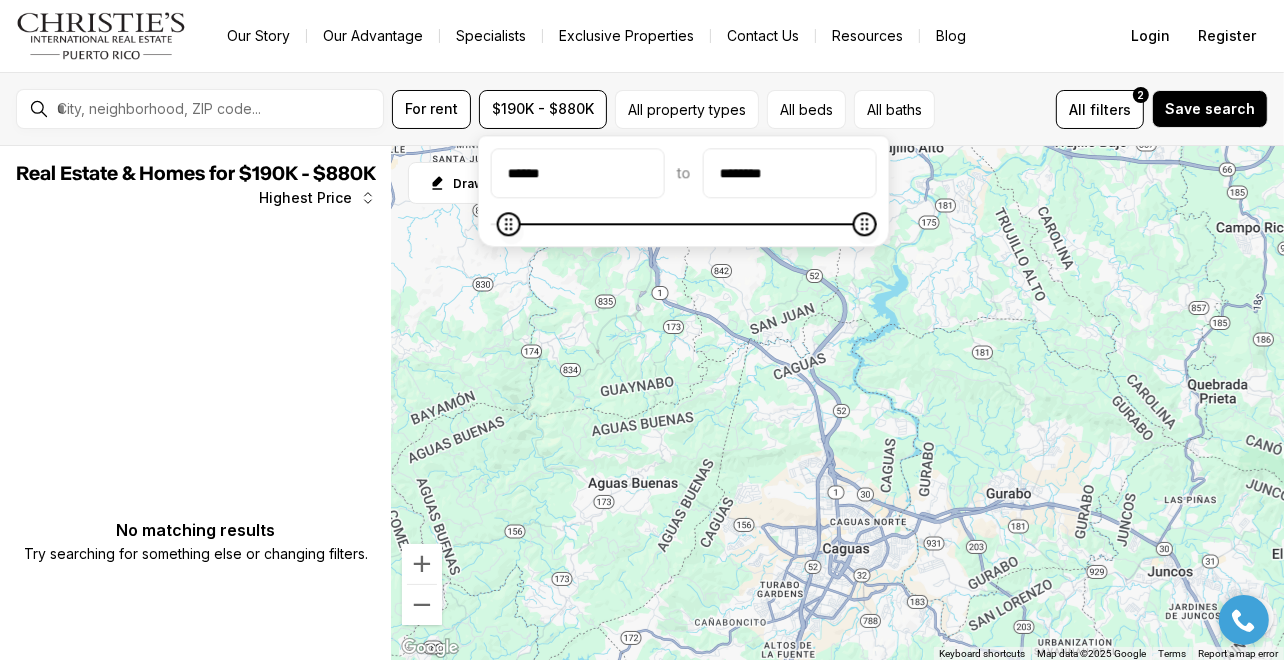 type on "****" 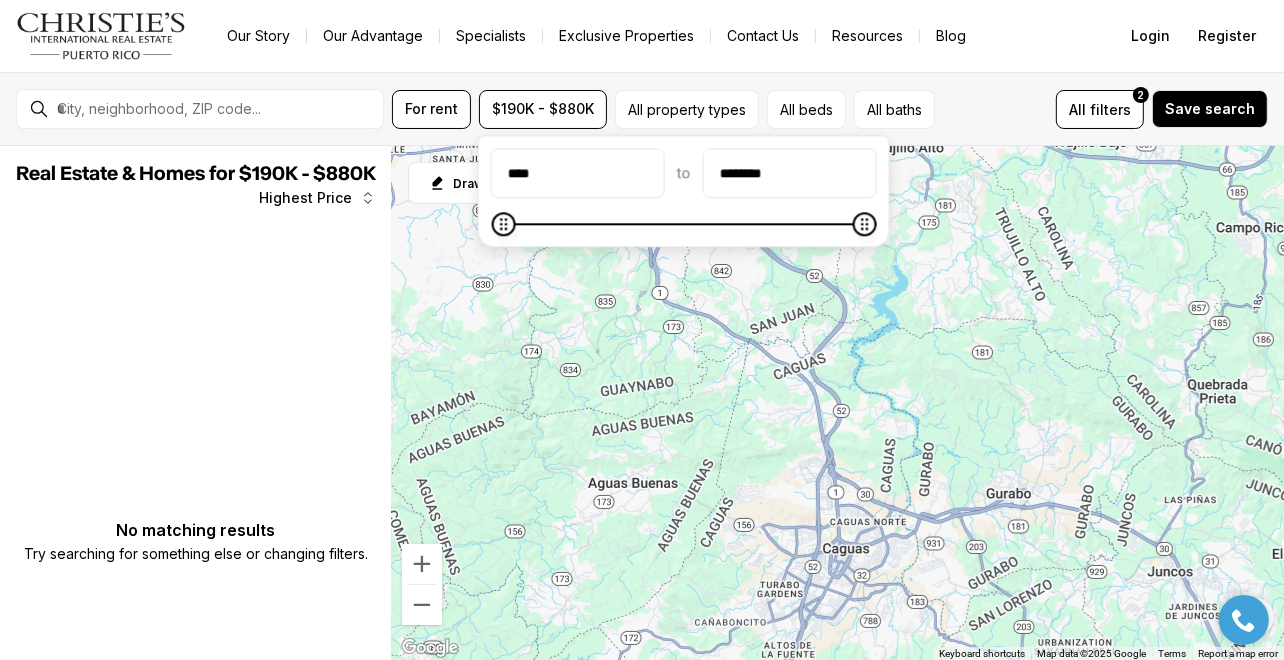 type on "******" 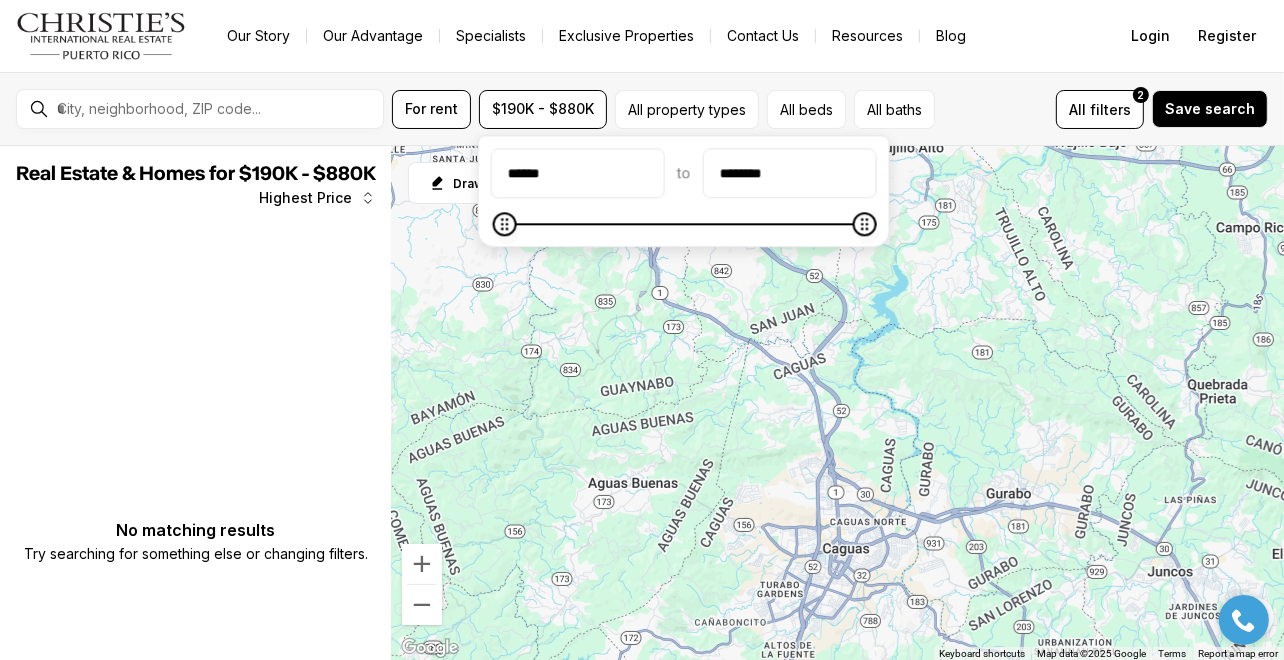 click 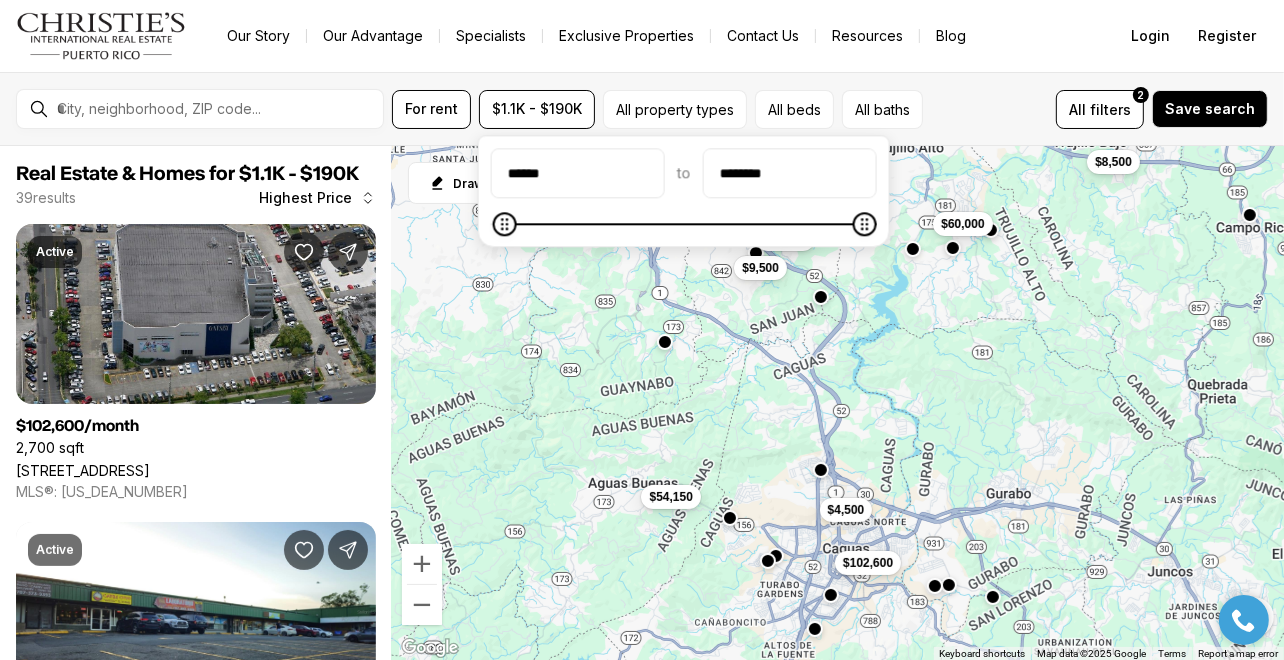 click on "Go to: Homepage Our Story Our Advantage Specialists Exclusive Properties Contact Us Resources Blog Open navigation Login Register" at bounding box center [642, 36] 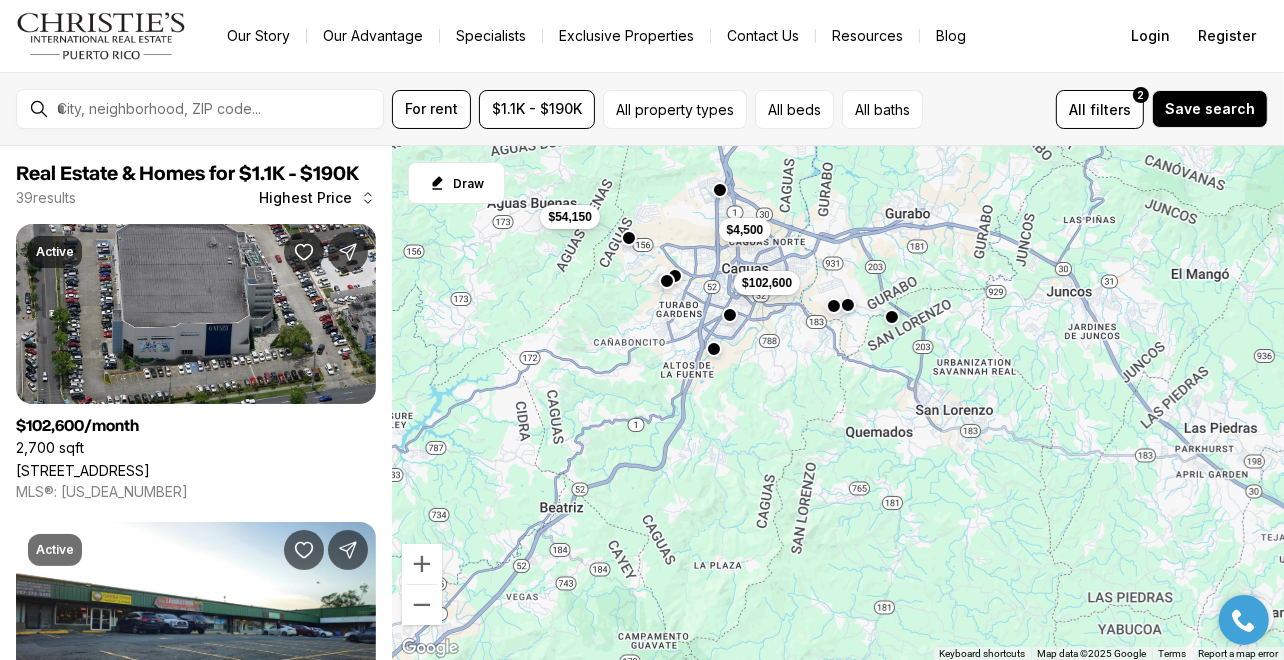 drag, startPoint x: 1034, startPoint y: 368, endPoint x: 931, endPoint y: 86, distance: 300.2216 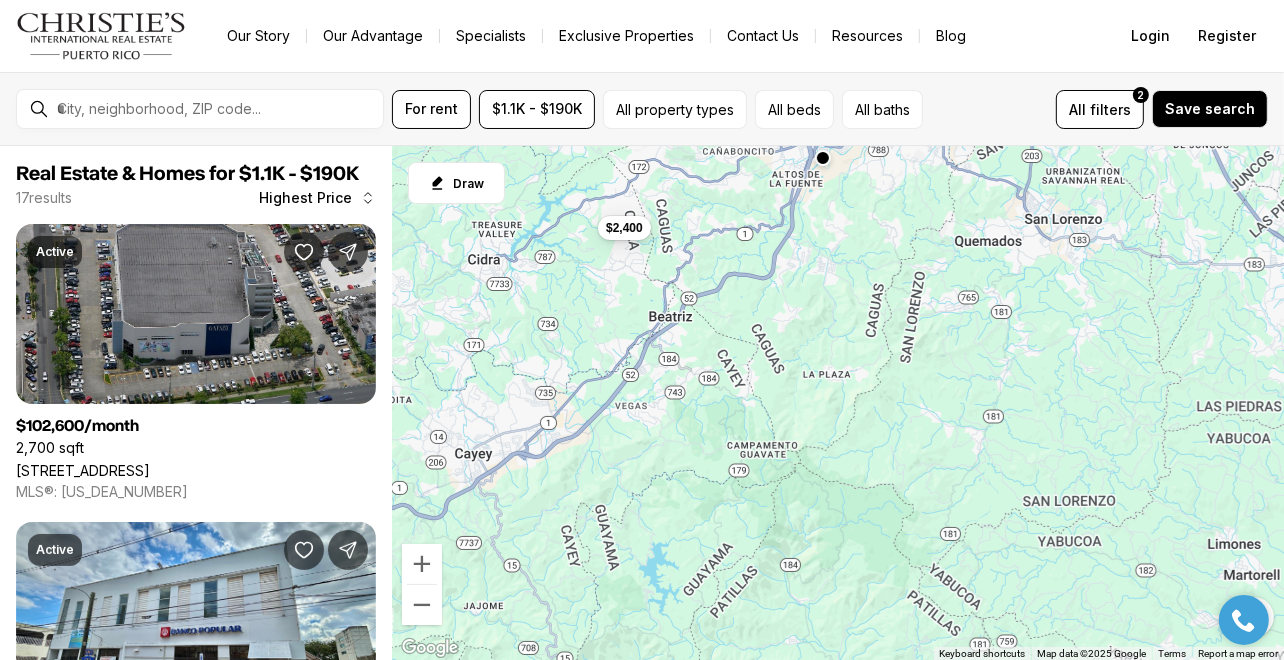 drag, startPoint x: 866, startPoint y: 476, endPoint x: 975, endPoint y: 283, distance: 221.65288 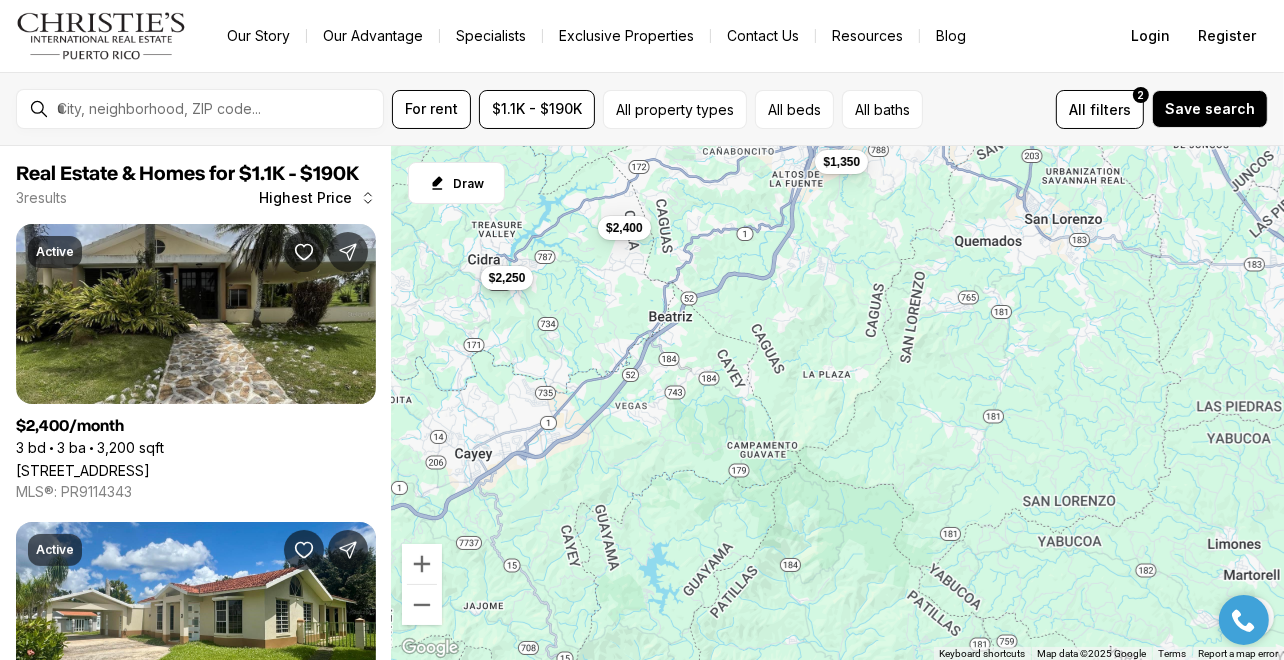 click on "$2,250" at bounding box center (507, 277) 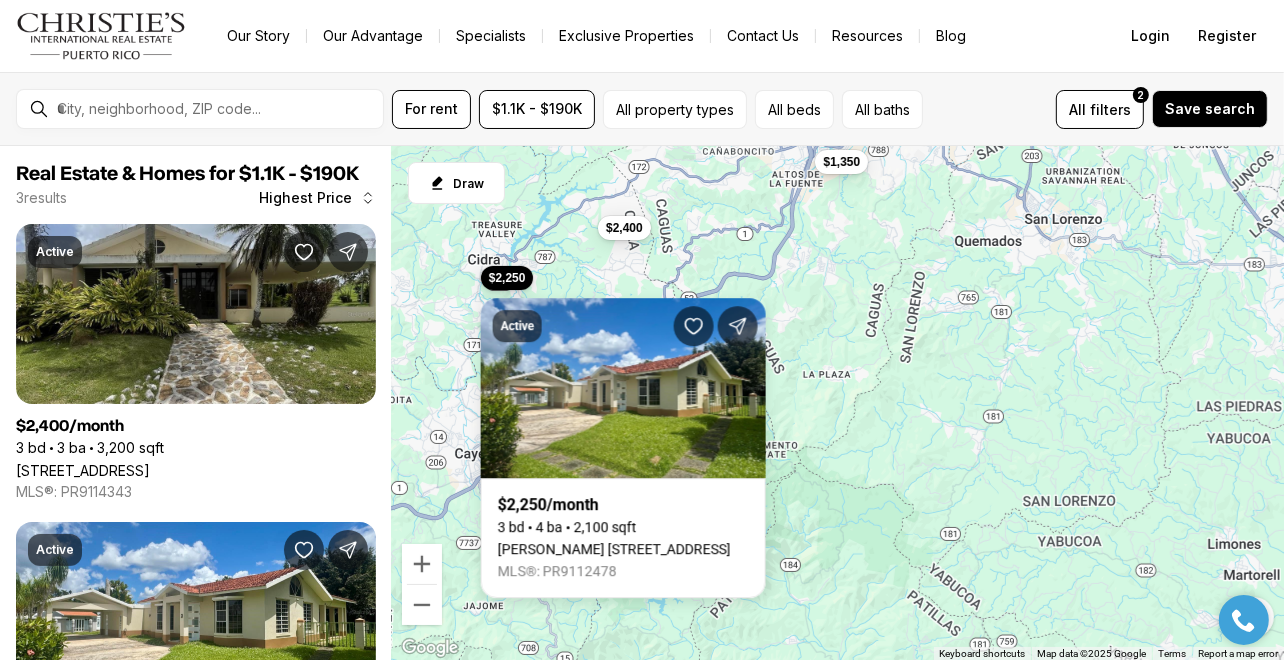 click on "To navigate, press the arrow keys. $1,350 $2,400 $2,250" at bounding box center (838, 403) 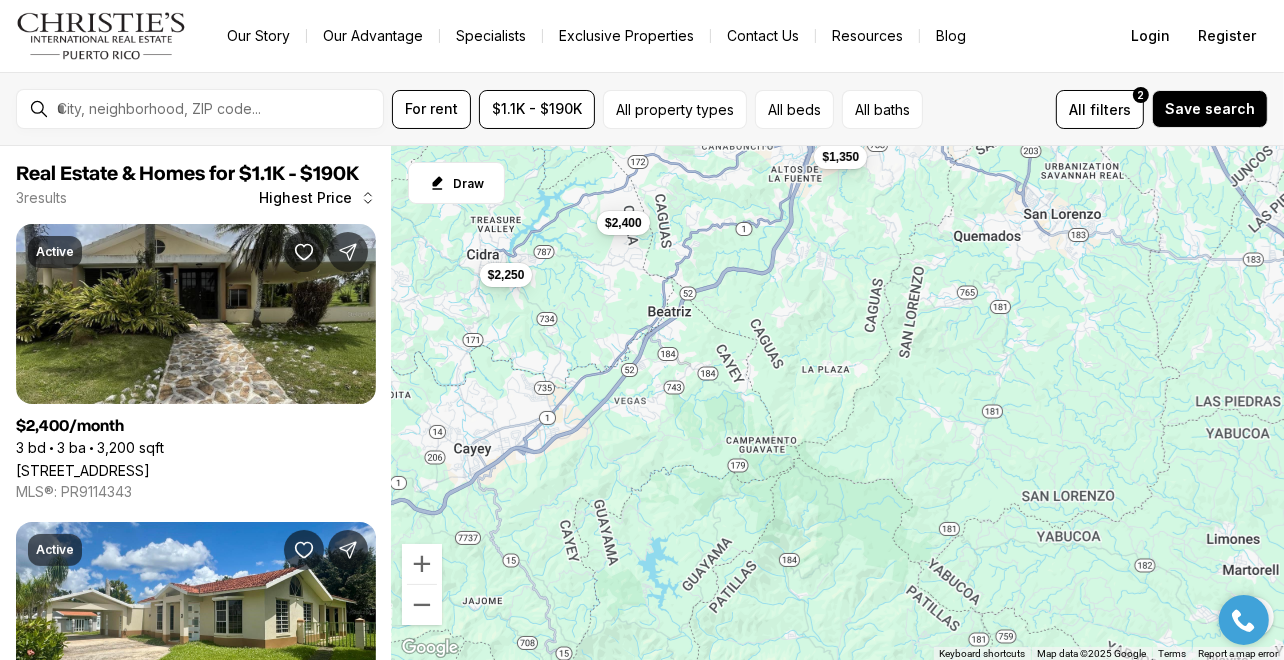 drag, startPoint x: 897, startPoint y: 430, endPoint x: 903, endPoint y: 419, distance: 12.529964 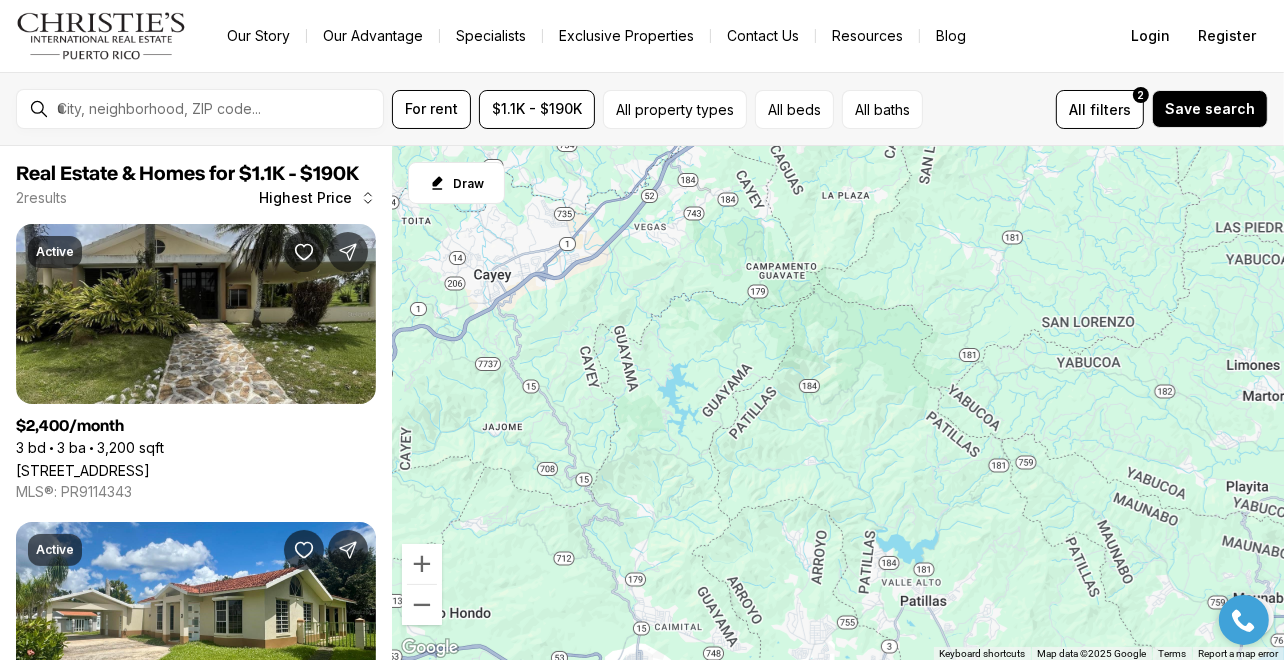 drag, startPoint x: 931, startPoint y: 363, endPoint x: 951, endPoint y: 189, distance: 175.14566 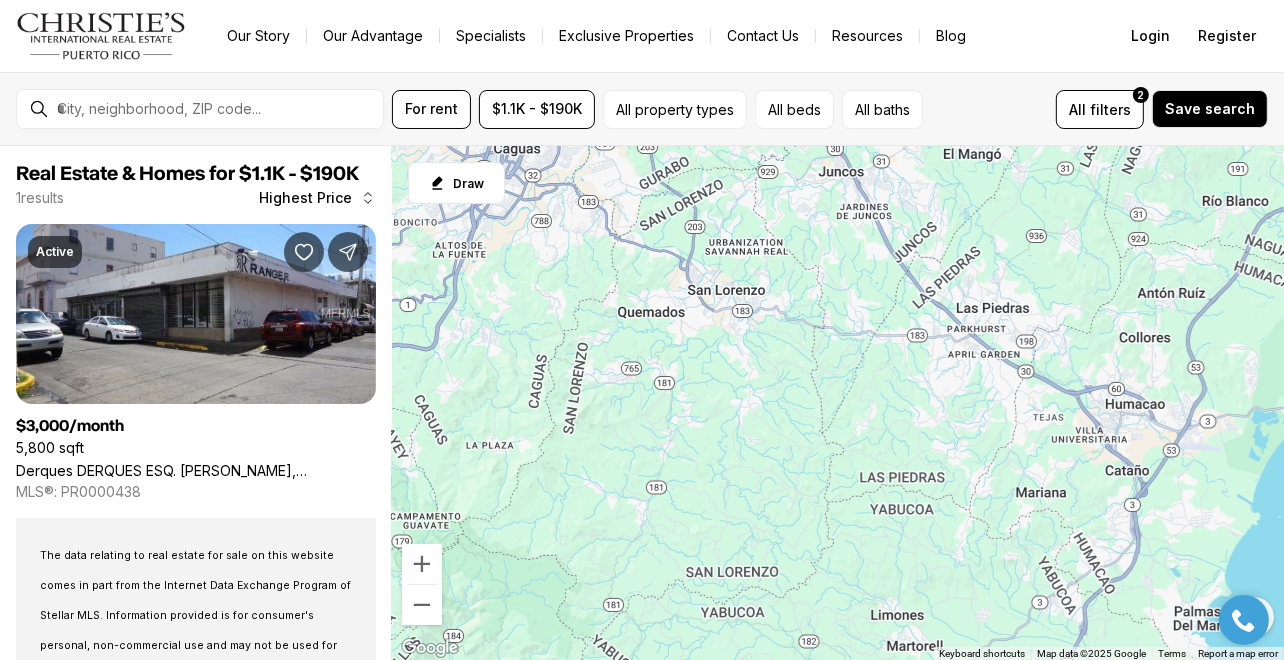 drag, startPoint x: 1093, startPoint y: 253, endPoint x: 735, endPoint y: 503, distance: 436.65088 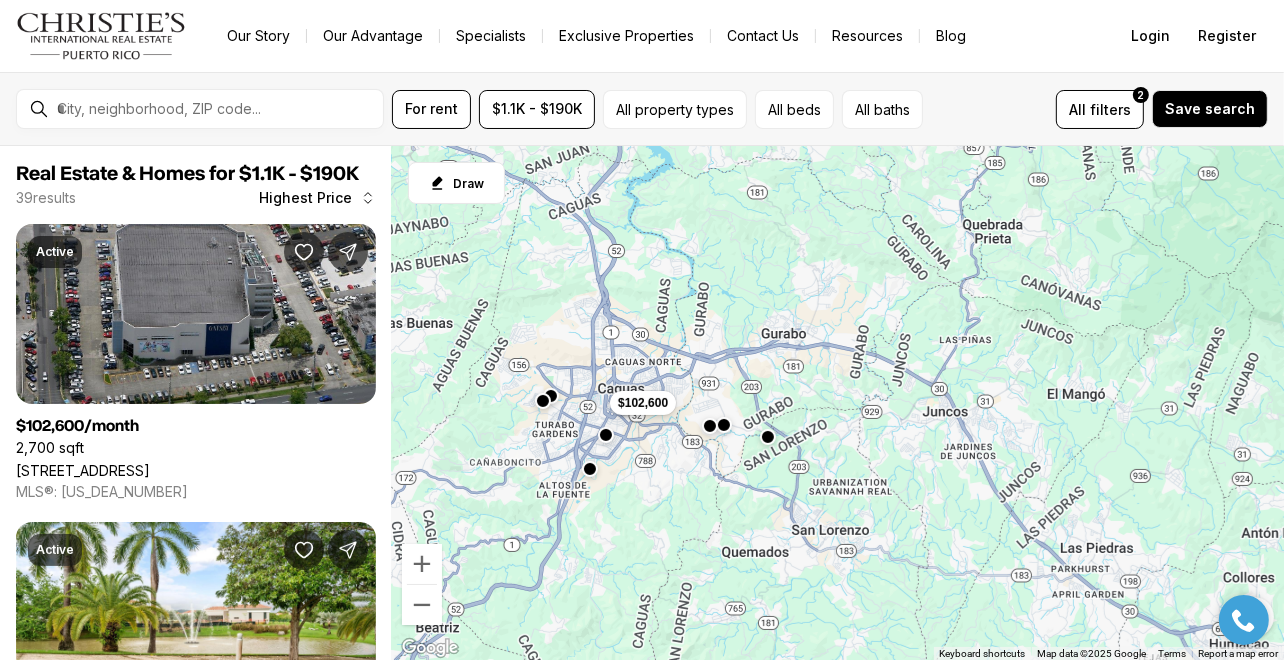 drag, startPoint x: 735, startPoint y: 213, endPoint x: 845, endPoint y: 457, distance: 267.64902 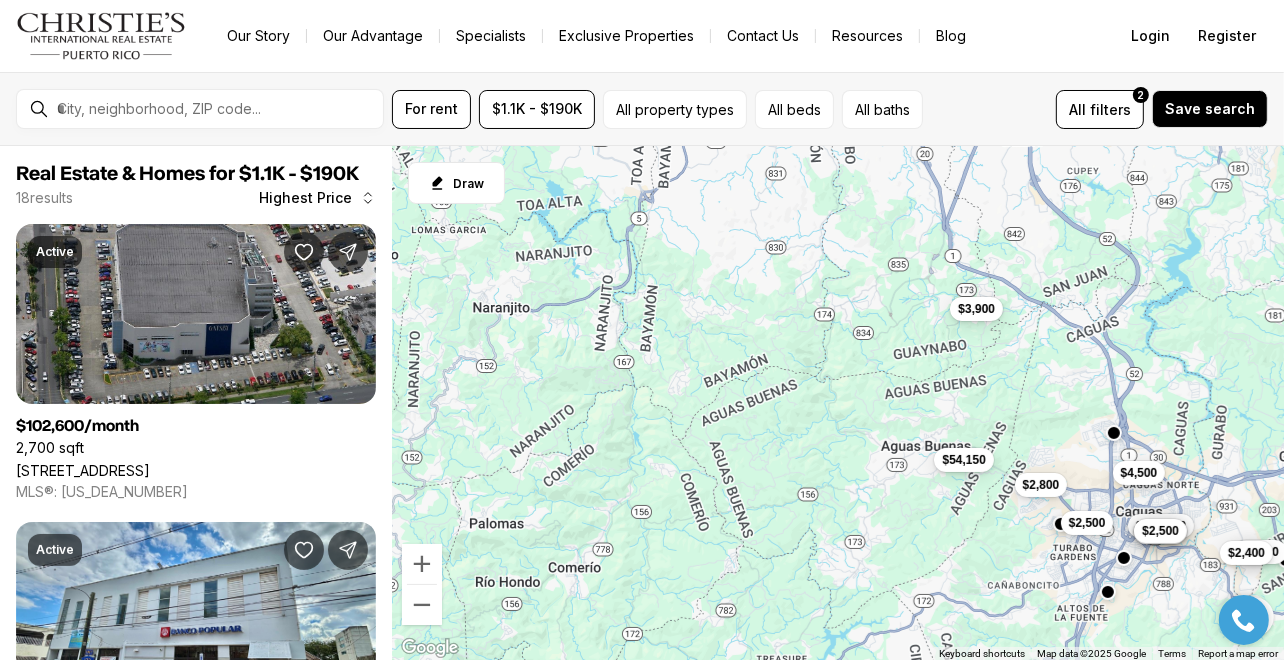 drag, startPoint x: 756, startPoint y: 265, endPoint x: 1277, endPoint y: 390, distance: 535.7854 